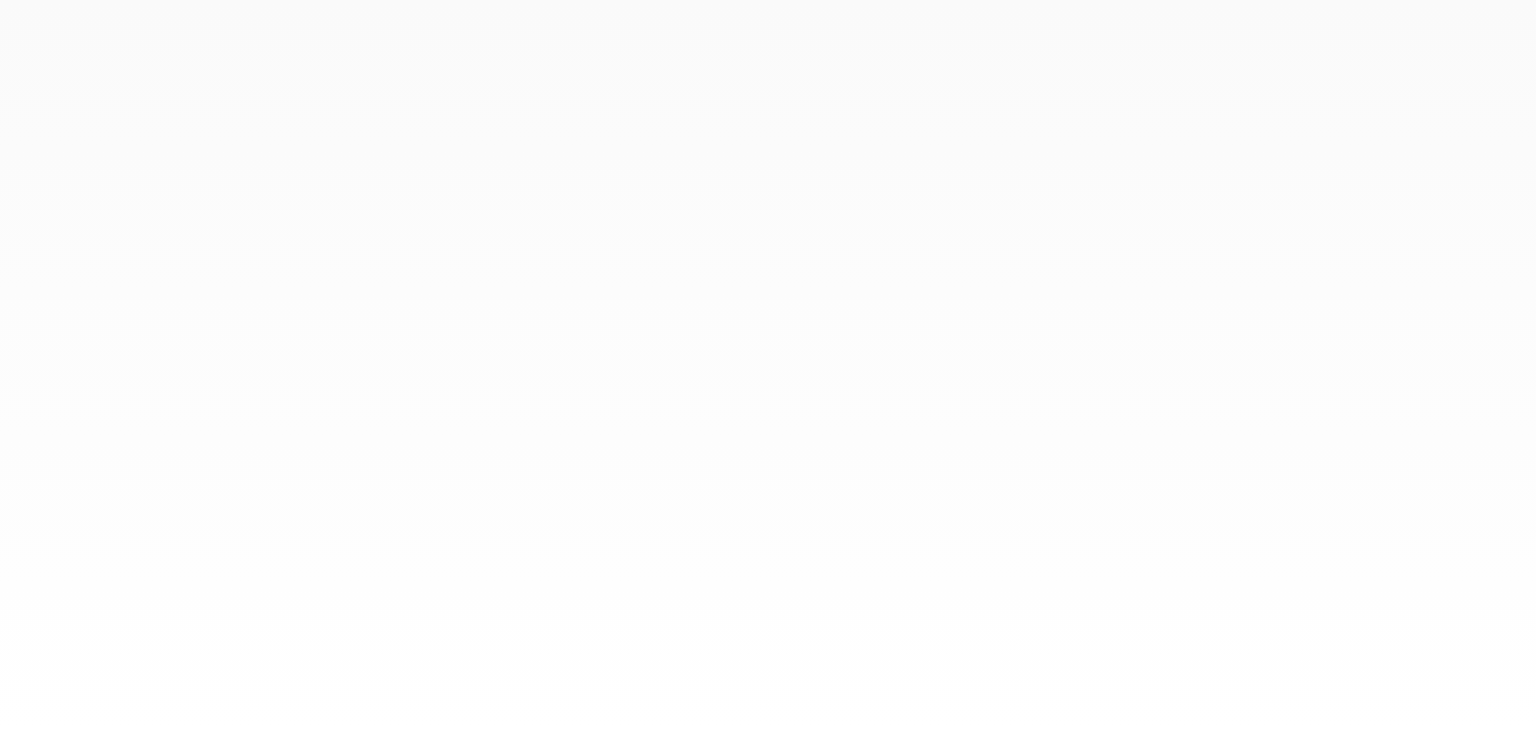 scroll, scrollTop: 0, scrollLeft: 0, axis: both 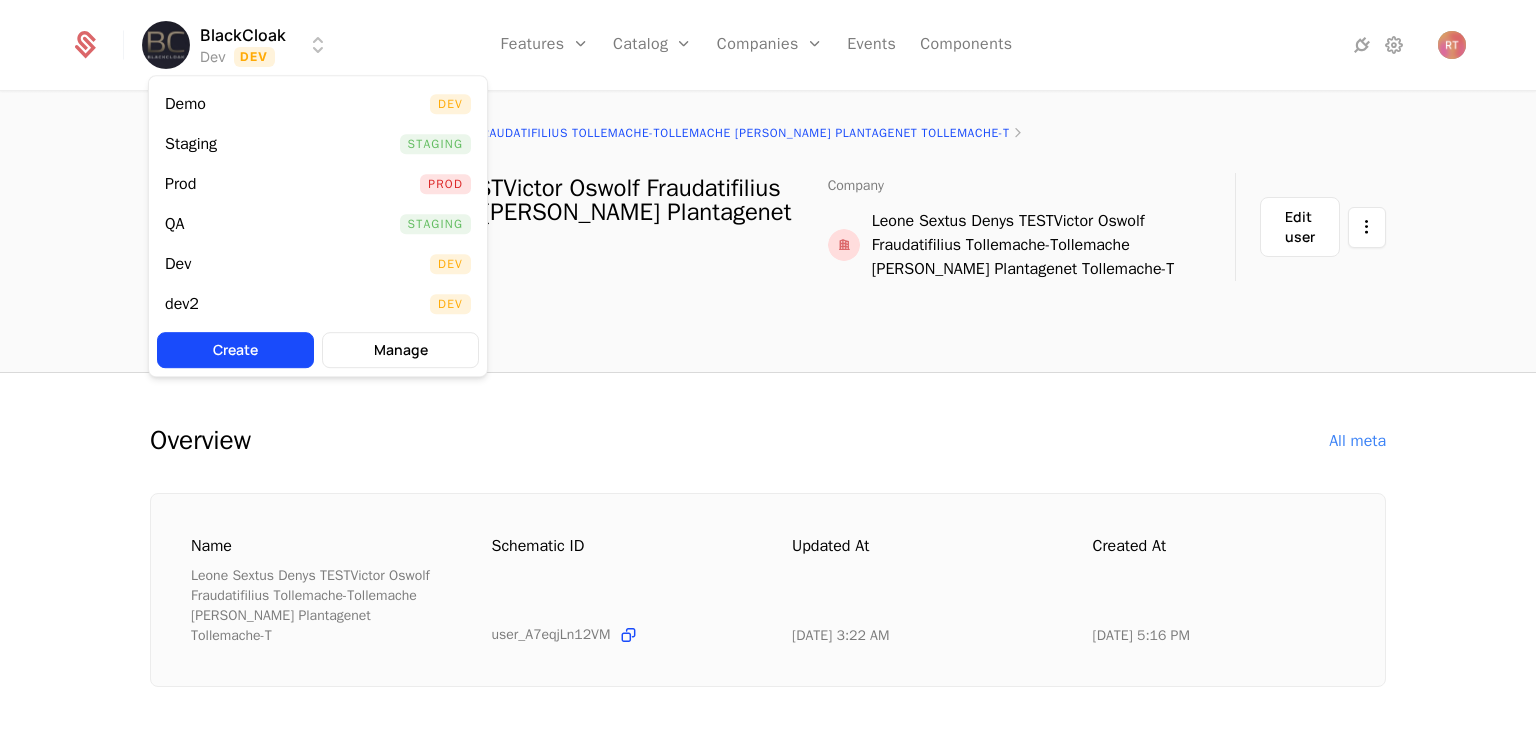 click on "BlackCloak Dev Dev Features Features Flags Catalog Plans Add Ons Configuration Companies Companies Users Events Components users Leone Sextus Denys TESTVictor Oswolf Fraudatifilius Tollemache-Tollemache [PERSON_NAME] Plantagenet Tollemache-T [PERSON_NAME] Sextus Denys TESTVictor Oswolf Fraudatifilius Tollemache-Tollemache [PERSON_NAME] Plantagenet Tollemache-T Last seen 8 hours ago This is the date a track or identify event associated with this user was last received by Schematic. Company Leone Sextus Denys TESTVictor Oswolf Fraudatifilius Tollemache-Tollemache [PERSON_NAME] Plantagenet Tollemache-T Edit user Overview Usage Overview All meta Name Leone Sextus Denys TESTVictor Oswolf Fraudatifilius Tollemache-Tollemache [PERSON_NAME] Plantagenet Tollemache-T Schematic ID user_A7eqjLn12VM Updated at [DATE] 3:22 AM Created at [DATE] 5:16 PM 2 Features Feature Company Entitlement From plan Identity Theft Protection & Monitoring feat_iaBTtoAoPYK On HNWI - Mobile Only VPN feat_9CAPZfU8W4Q On HNWI - Mobile Only ." at bounding box center (768, 365) 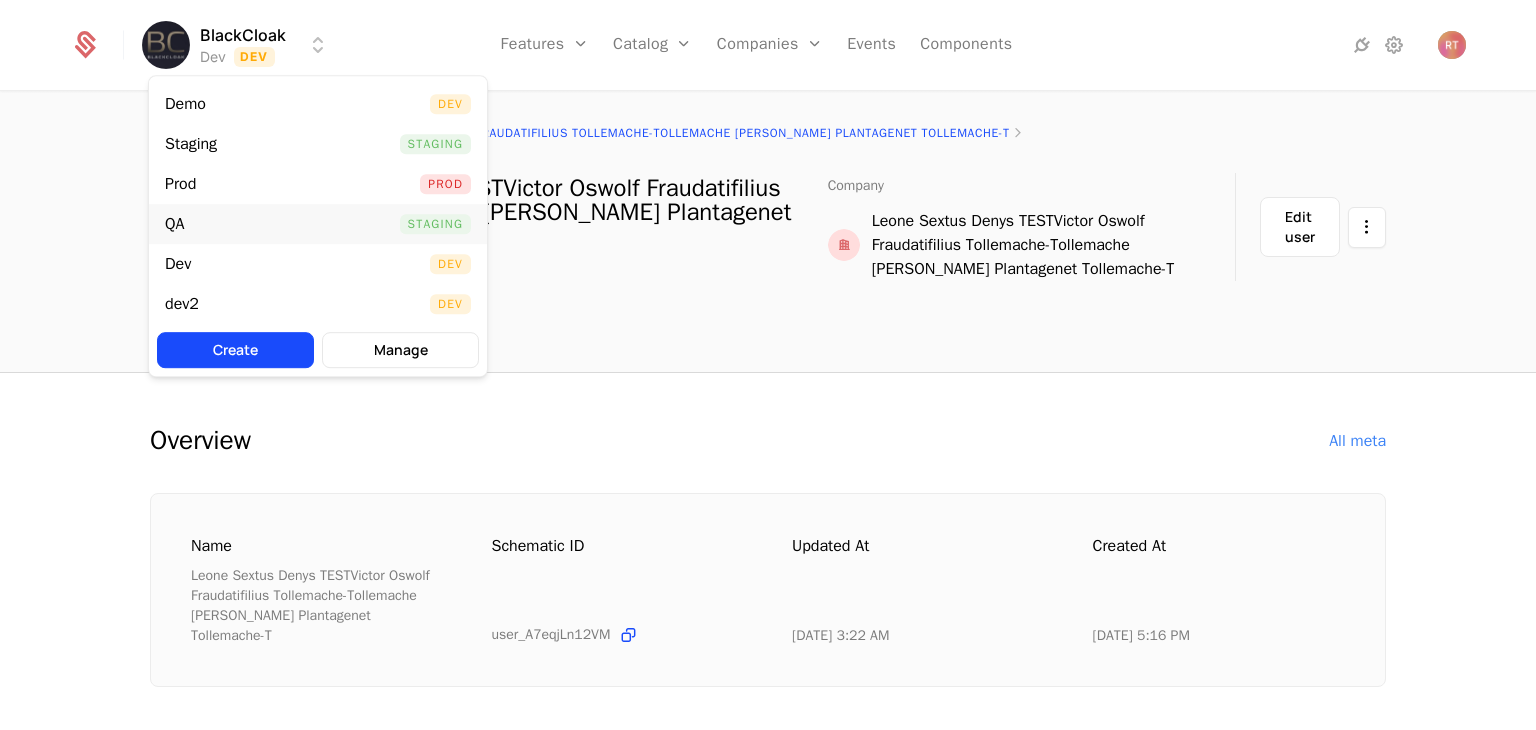 click on "QA" at bounding box center [183, 224] 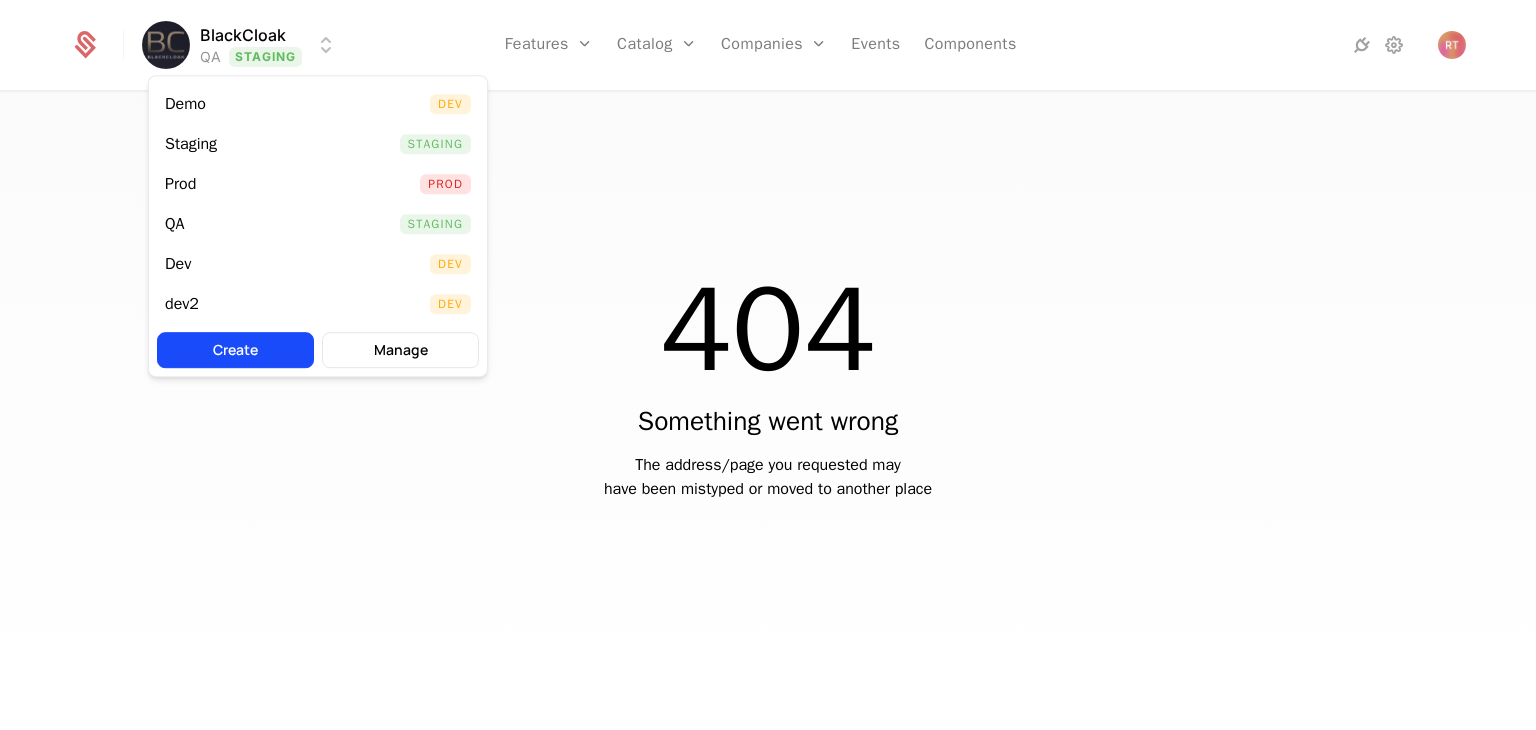 click on "BlackCloak QA Staging Features Features Flags Catalog Plans Add Ons Configuration Companies Companies Users Events Components 404 Something went wrong The address/page you requested may   have been mistyped or moved to another place
Best Viewed on Desktop You're currently viewing this on a  mobile device . For the best experience,   we recommend using a desktop or larger screens , as the application isn't fully optimized for smaller resolutions just yet. Got it  Demo Dev Staging Staging Prod Prod QA Staging Dev Dev dev2 Dev Create Manage" at bounding box center (768, 365) 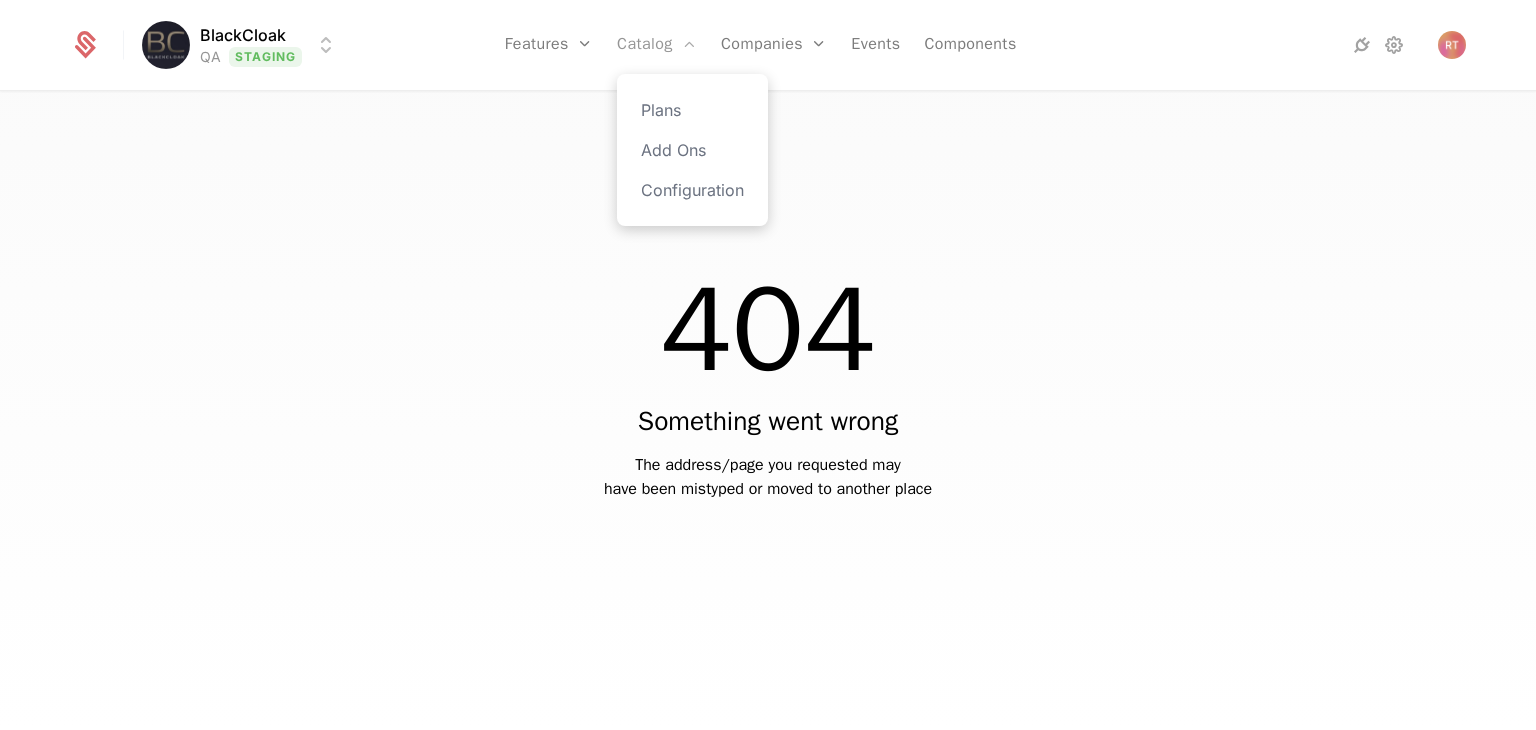 click on "BlackCloak QA Staging Features Features Flags Catalog Plans Add Ons Configuration Companies Companies Users Events Components 404 Something went wrong The address/page you requested may   have been mistyped or moved to another place
Best Viewed on Desktop You're currently viewing this on a  mobile device . For the best experience,   we recommend using a desktop or larger screens , as the application isn't fully optimized for smaller resolutions just yet. Got it" at bounding box center (768, 365) 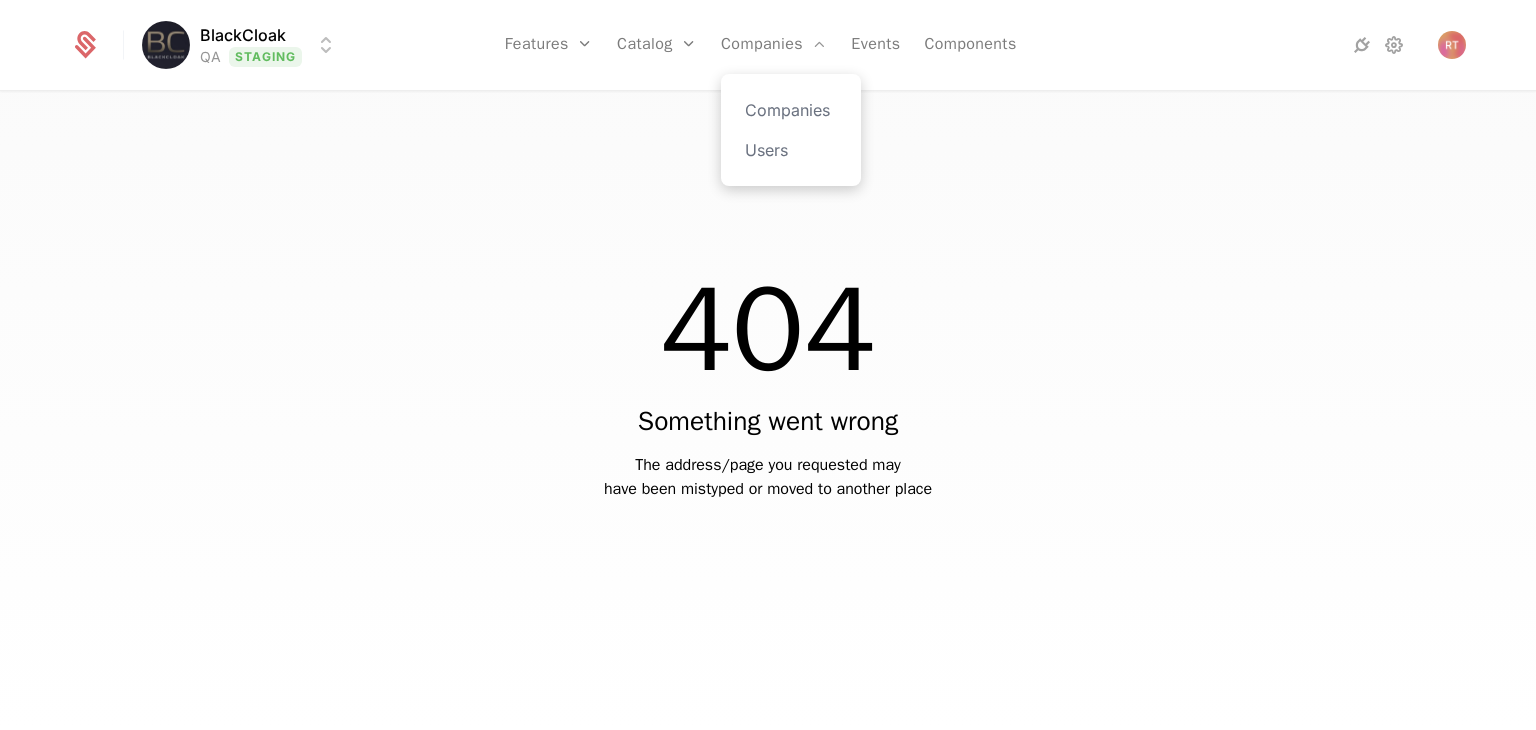 click on "Companies Users" at bounding box center (791, 130) 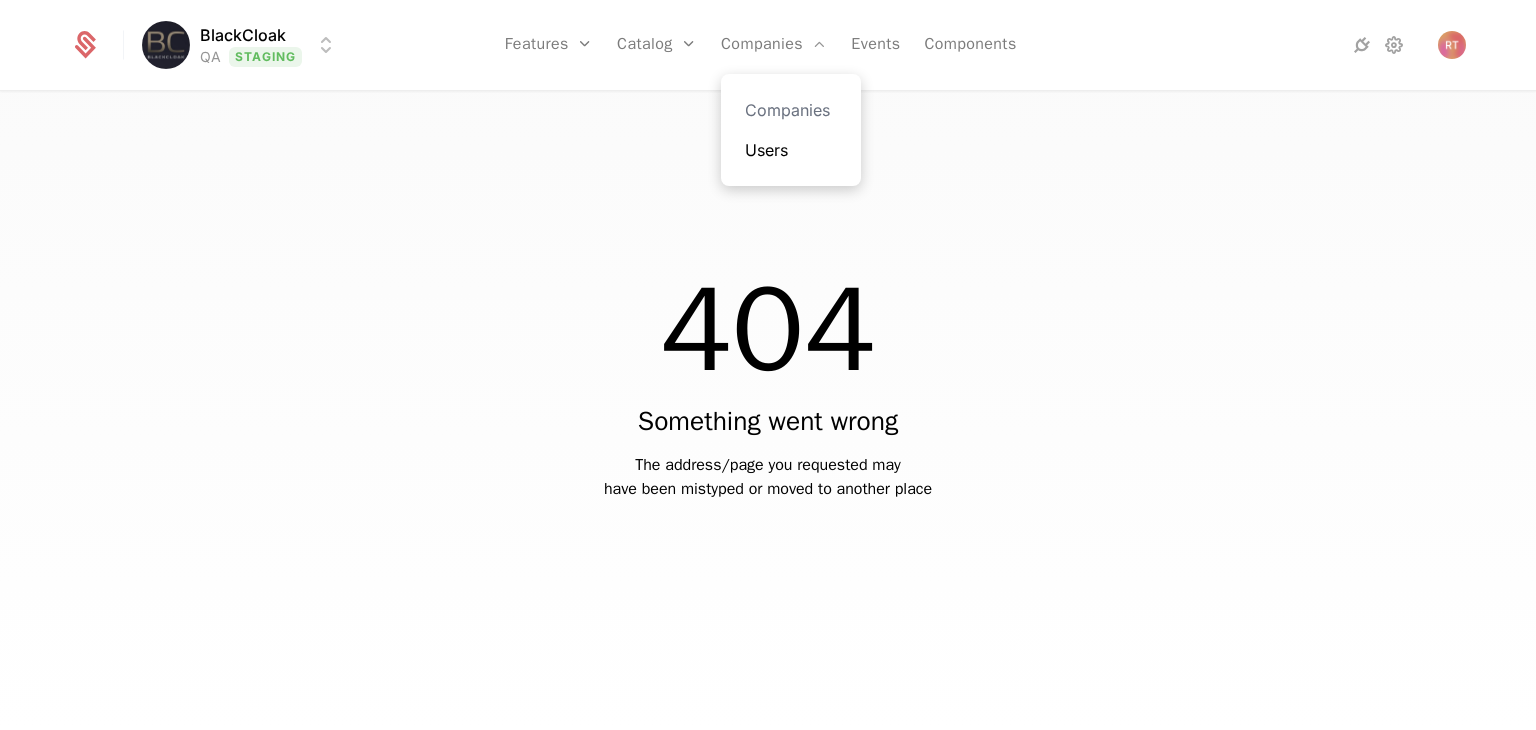 click on "Users" at bounding box center (791, 150) 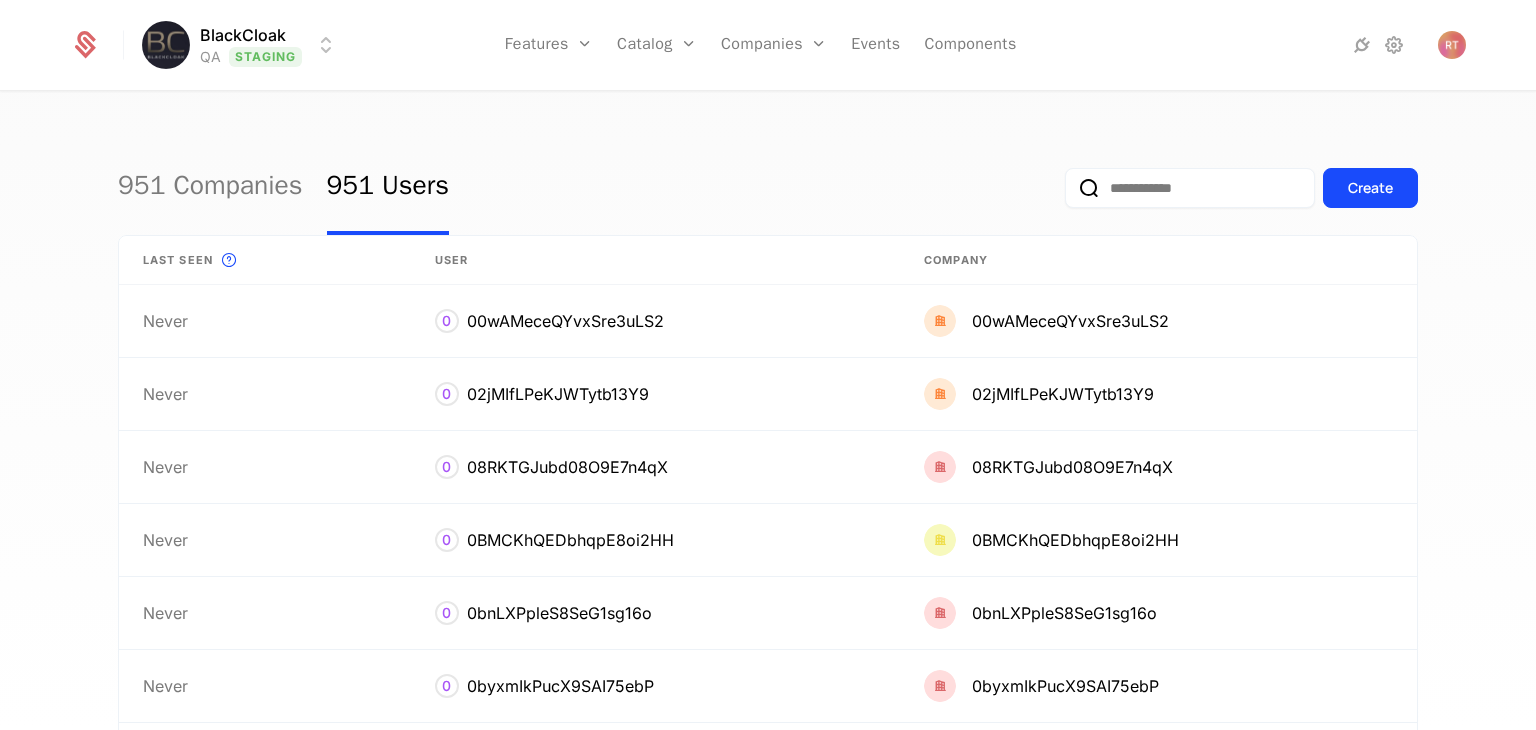 drag, startPoint x: 1117, startPoint y: 208, endPoint x: 1111, endPoint y: 199, distance: 10.816654 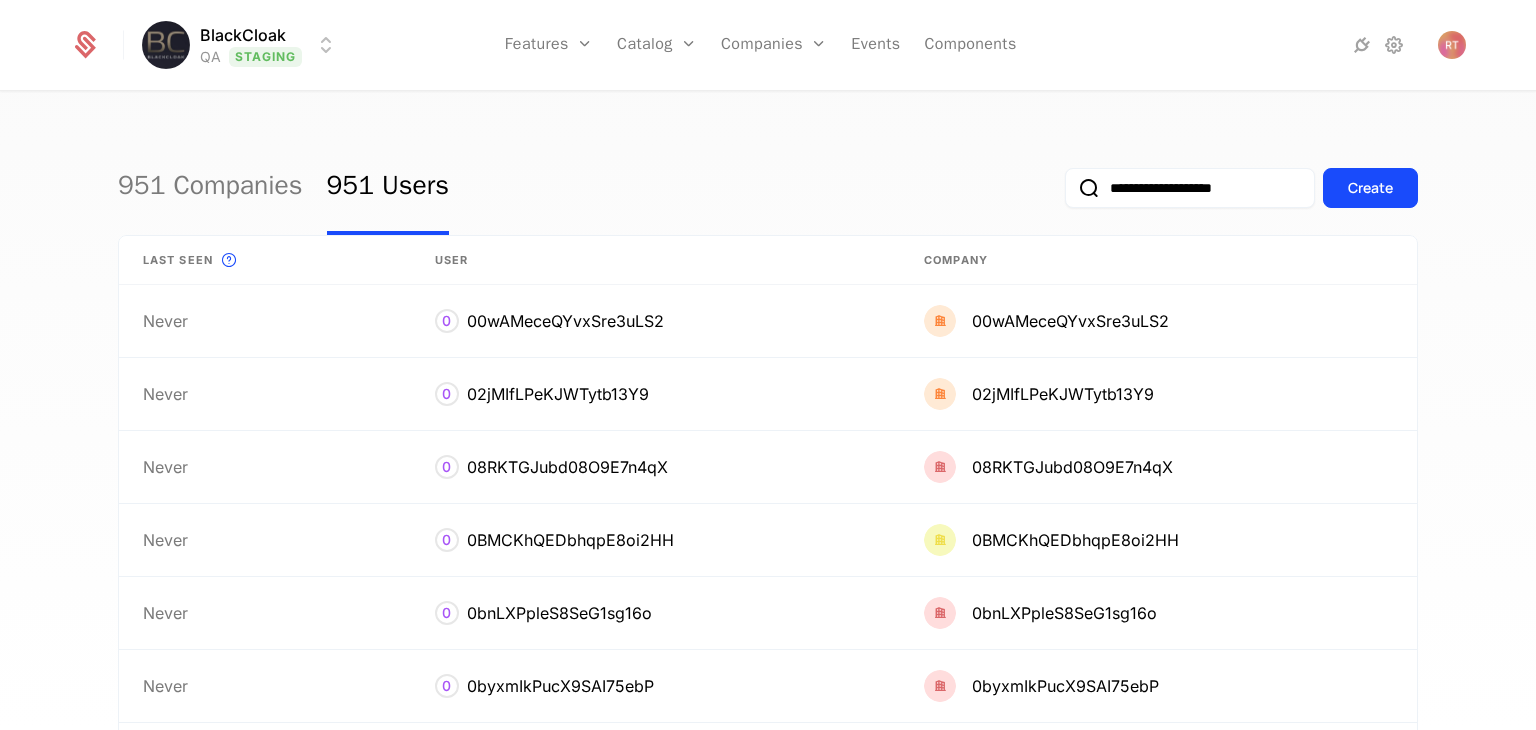 type on "**********" 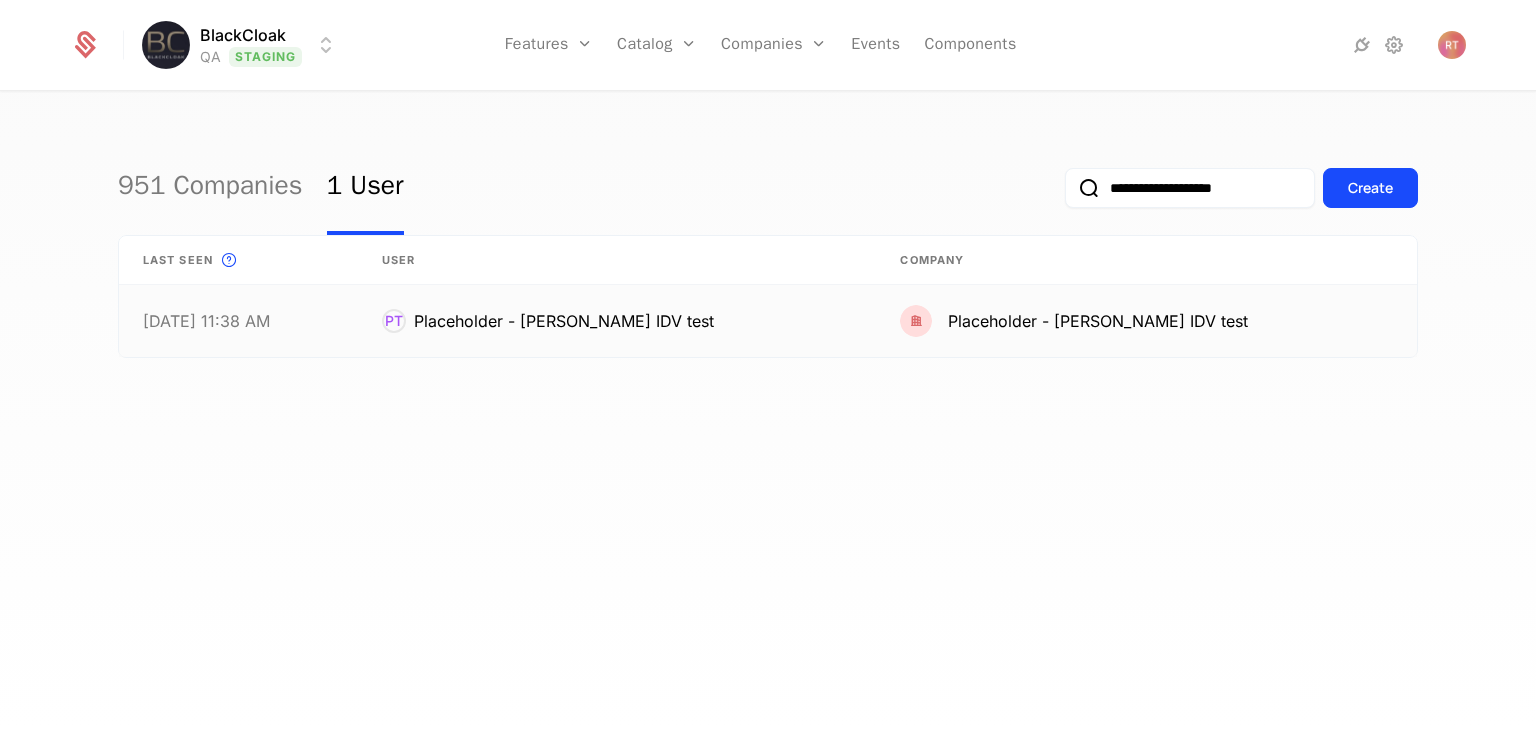 click on "PT Placeholder - [PERSON_NAME] IDV test" at bounding box center (617, 321) 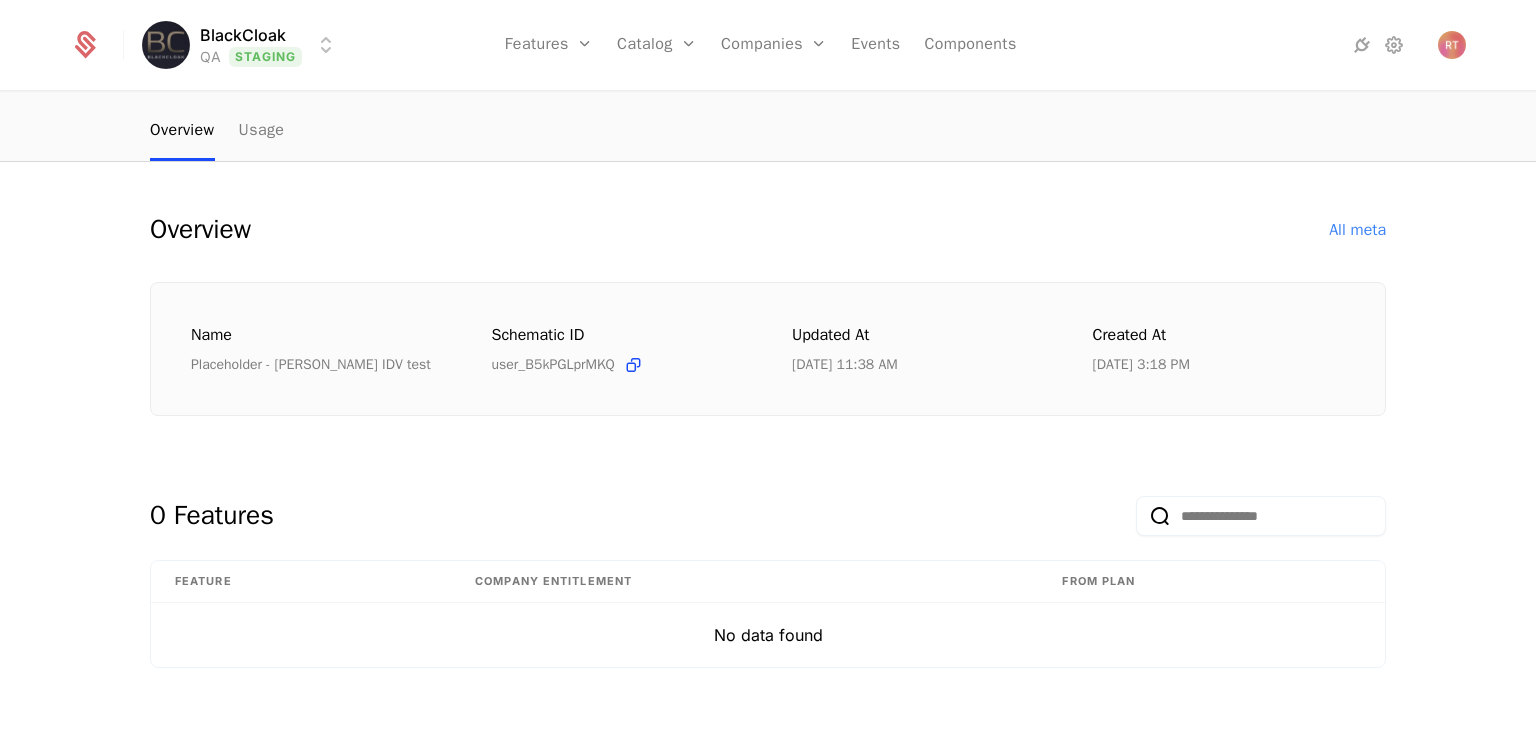 scroll, scrollTop: 176, scrollLeft: 0, axis: vertical 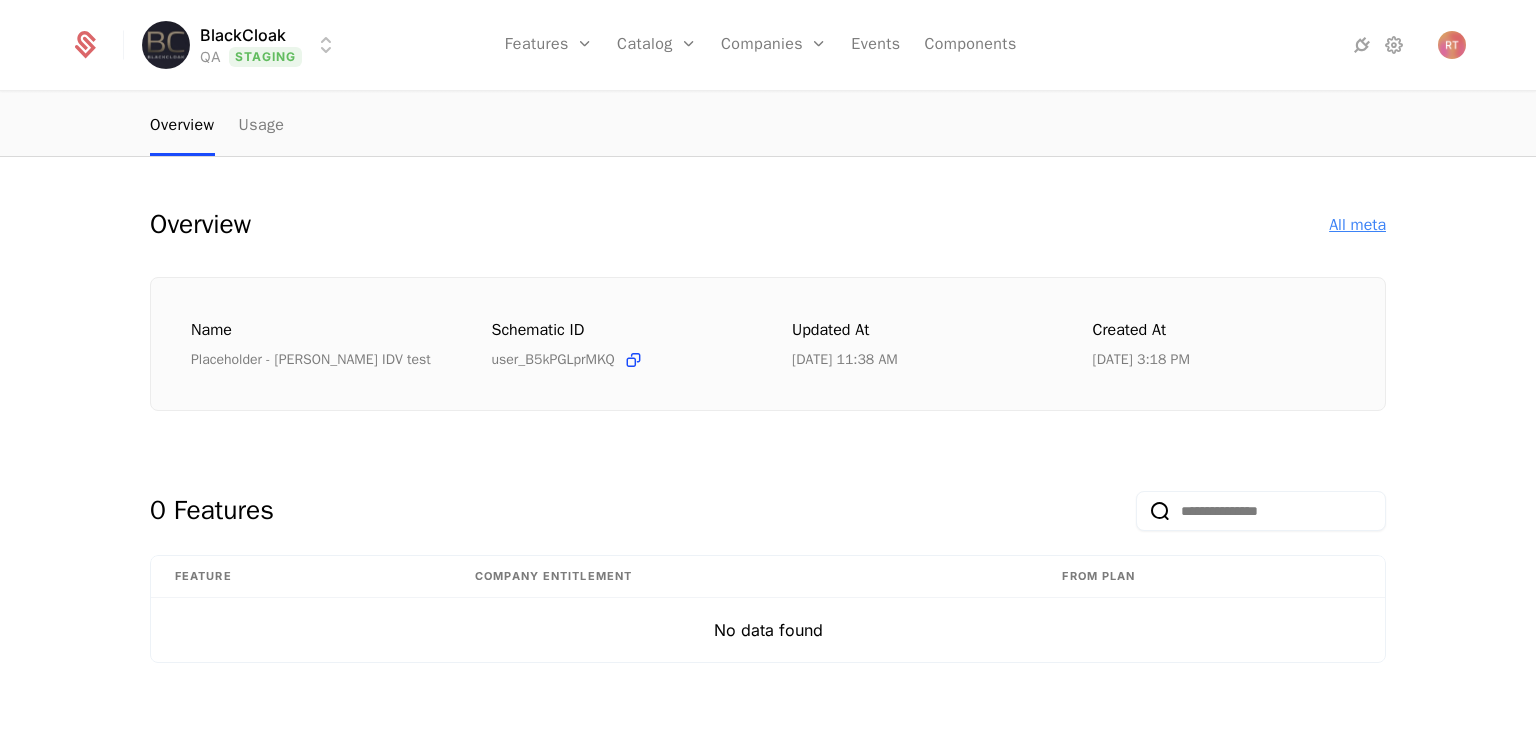 click on "All meta" at bounding box center [1357, 225] 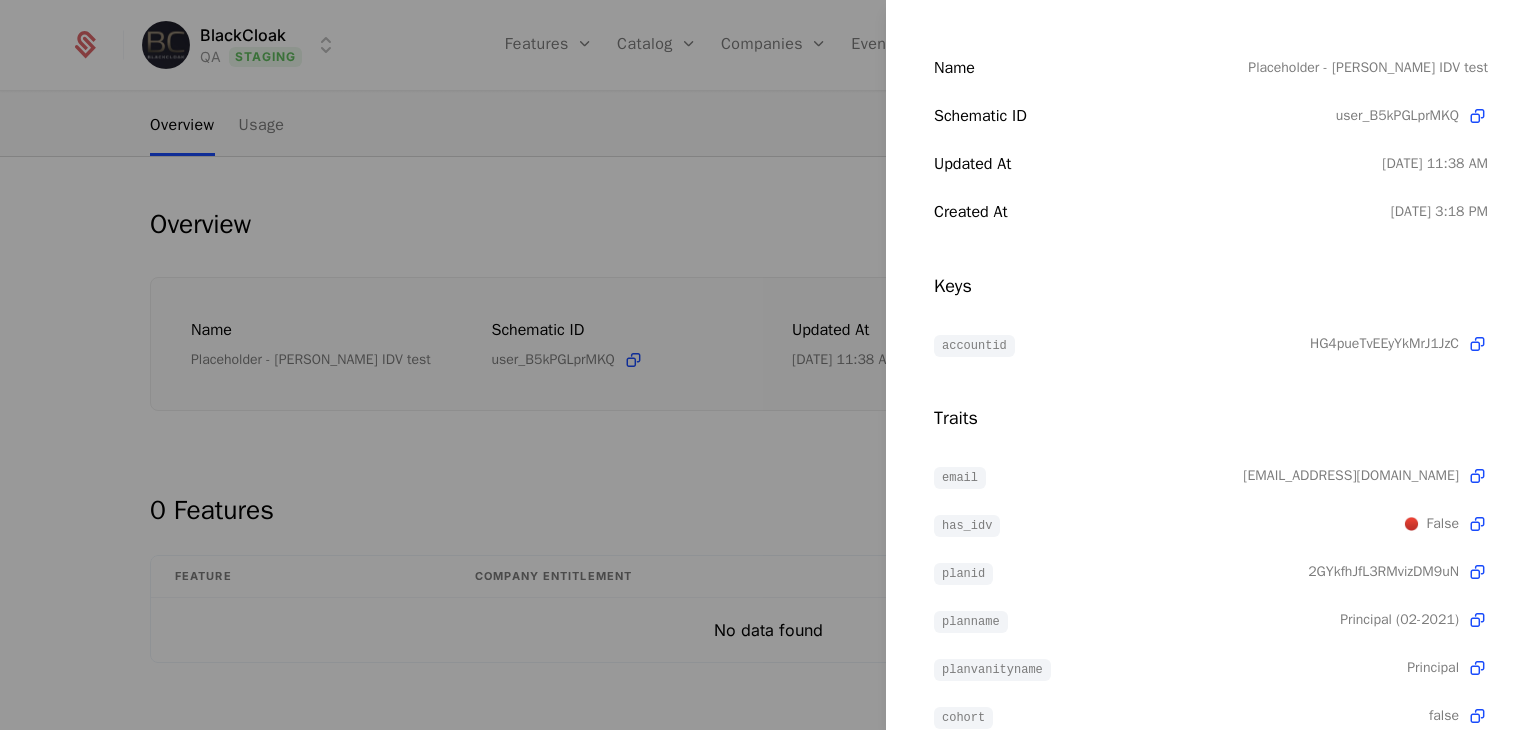 scroll, scrollTop: 198, scrollLeft: 0, axis: vertical 